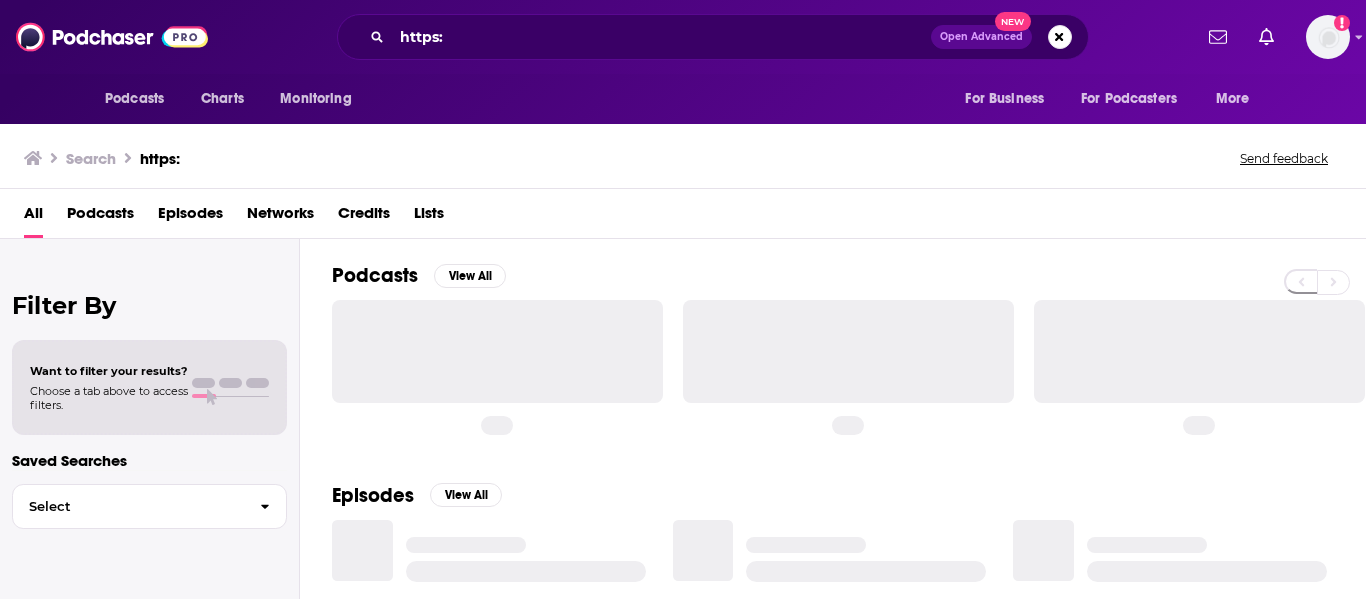 scroll, scrollTop: 0, scrollLeft: 0, axis: both 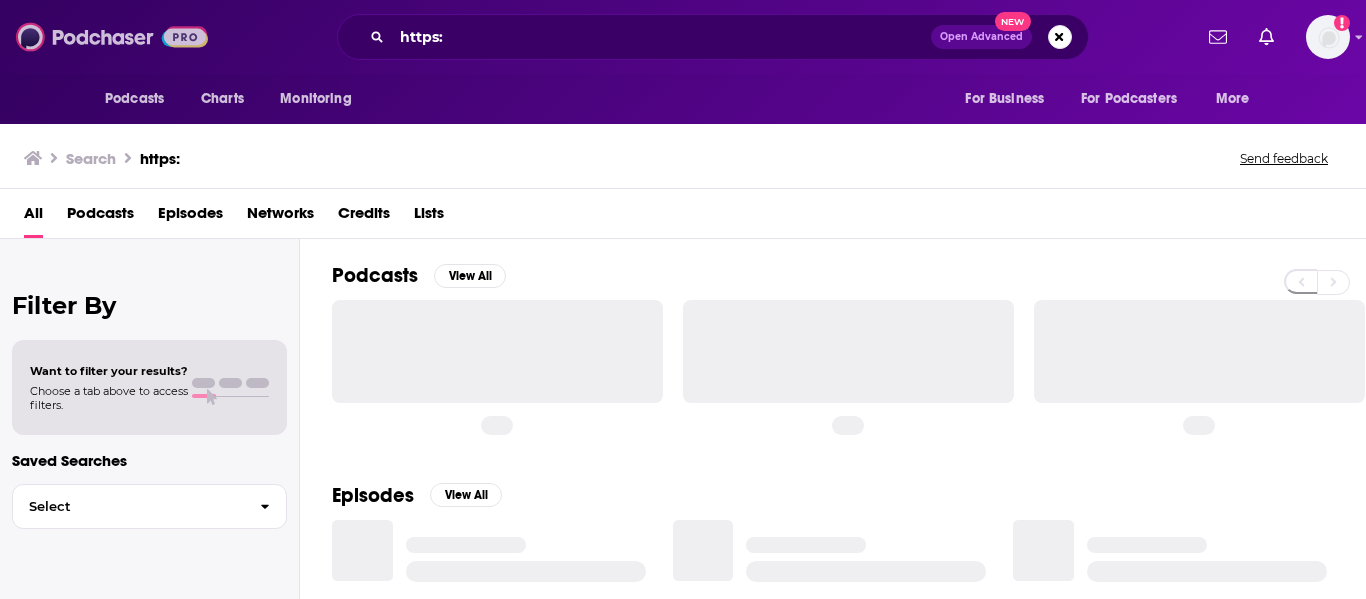 click at bounding box center (112, 37) 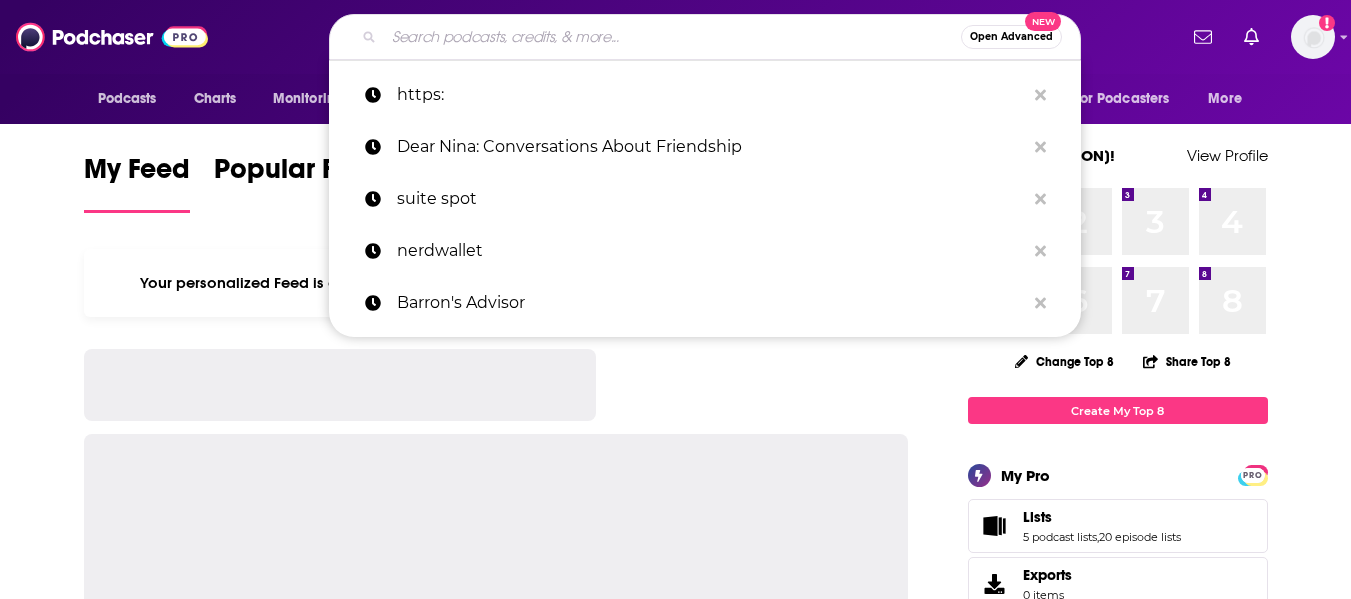click at bounding box center [672, 37] 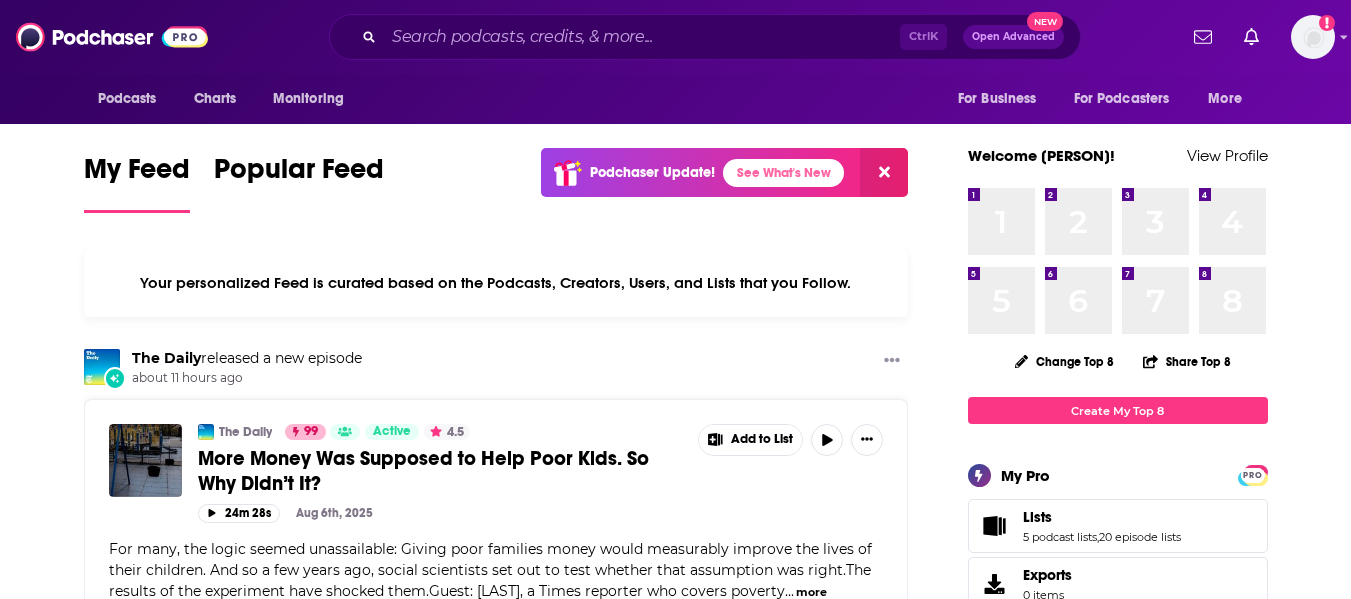 drag, startPoint x: 553, startPoint y: 19, endPoint x: 572, endPoint y: 36, distance: 25.495098 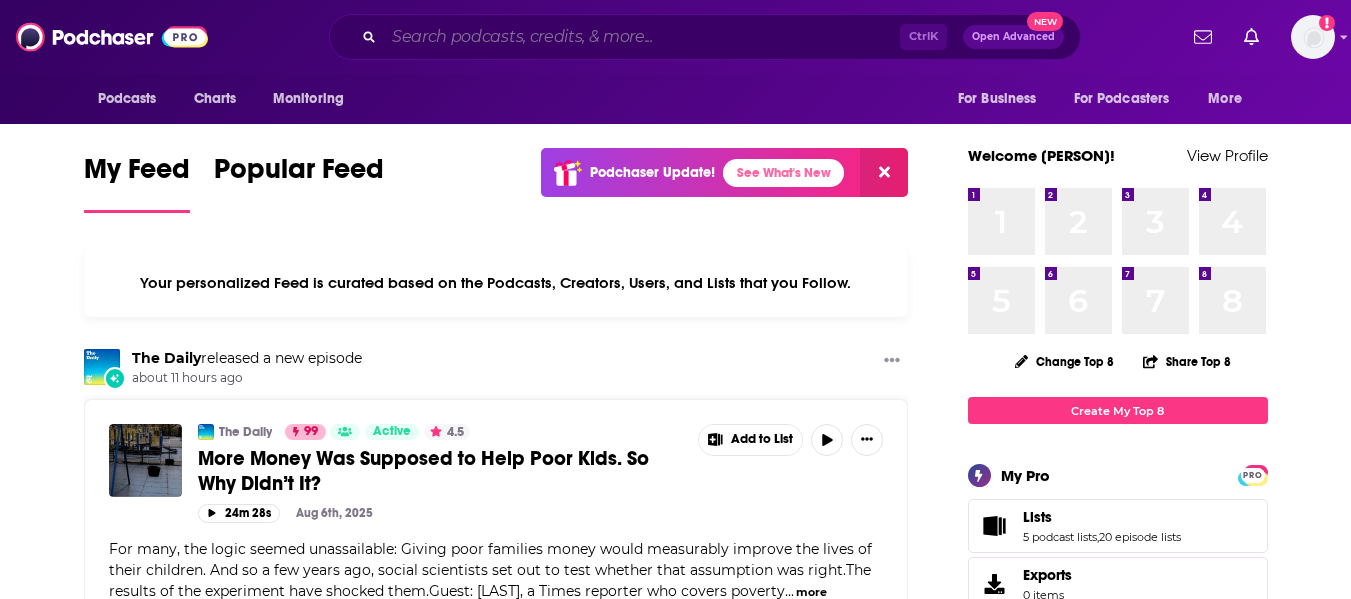 click at bounding box center (642, 37) 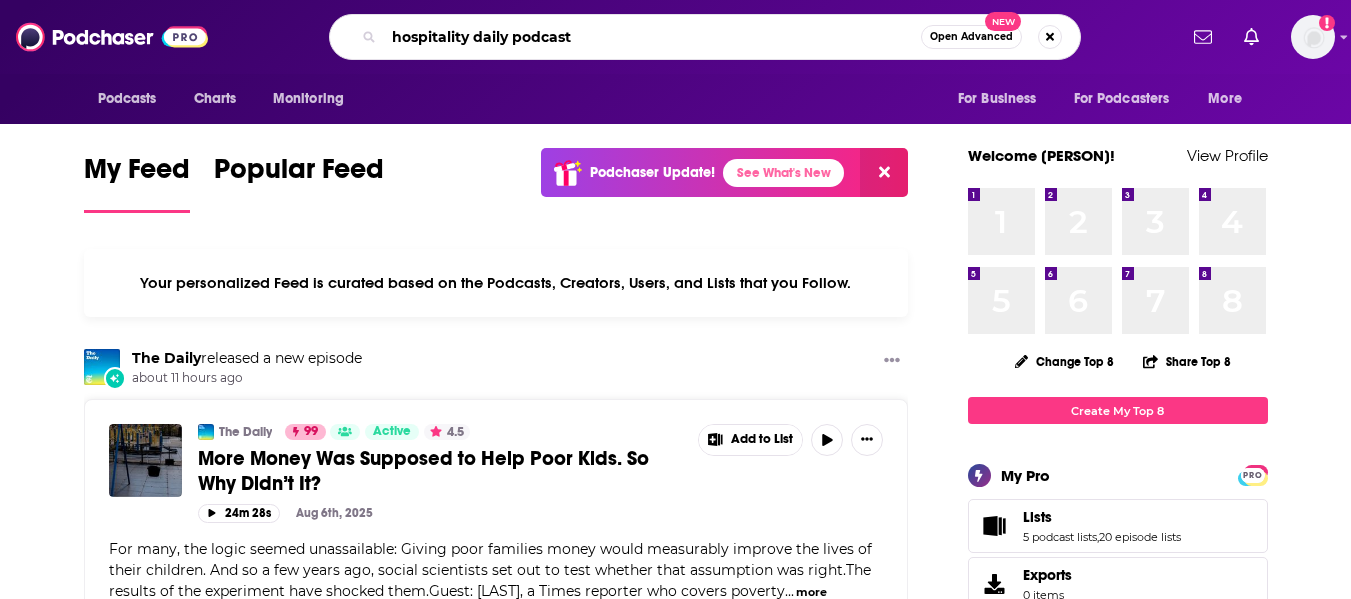 type on "hospitality daily podcast" 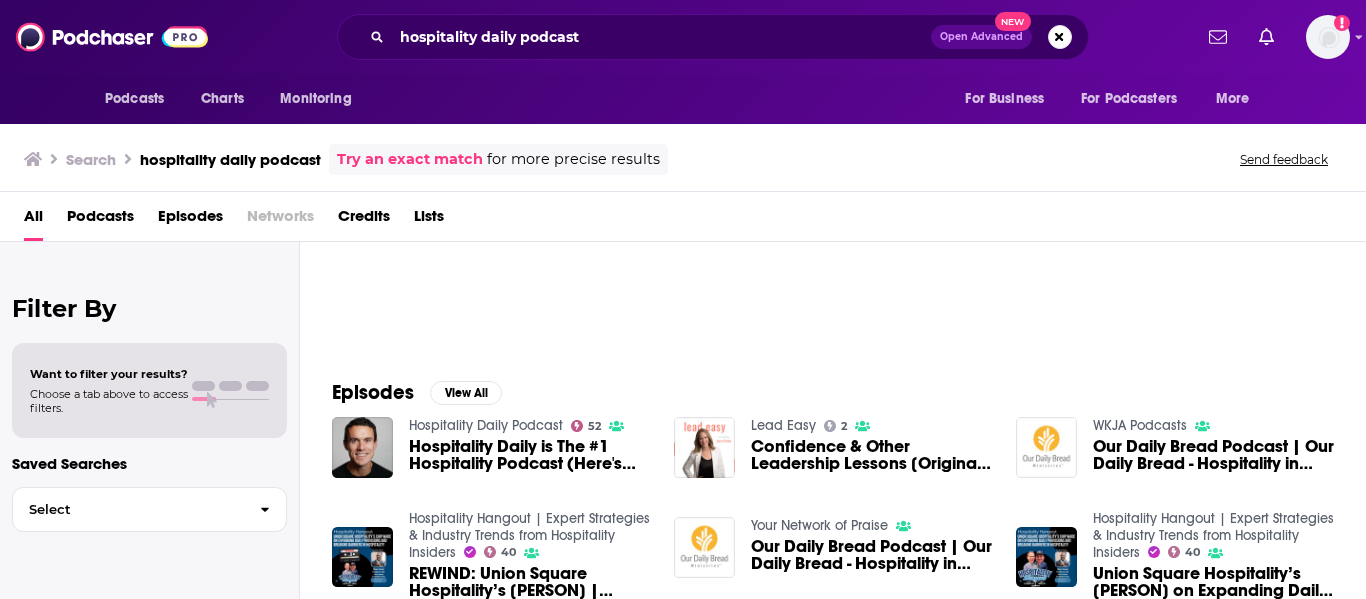 scroll, scrollTop: 0, scrollLeft: 0, axis: both 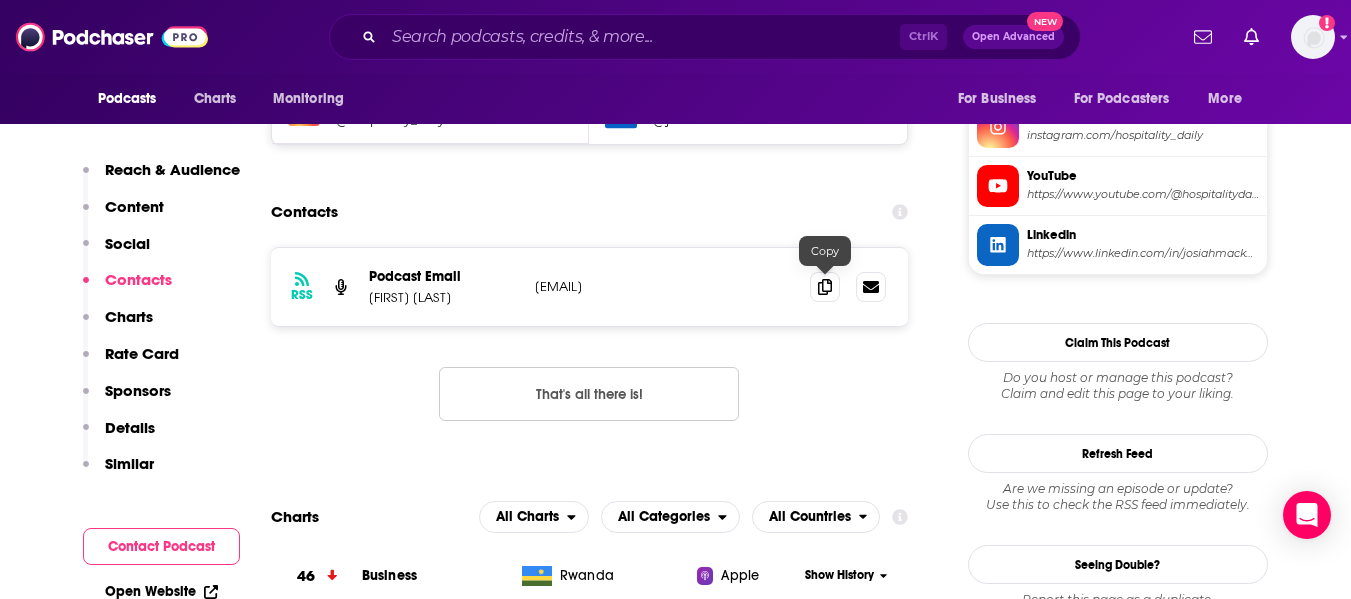 drag, startPoint x: 835, startPoint y: 292, endPoint x: 1304, endPoint y: 384, distance: 477.9383 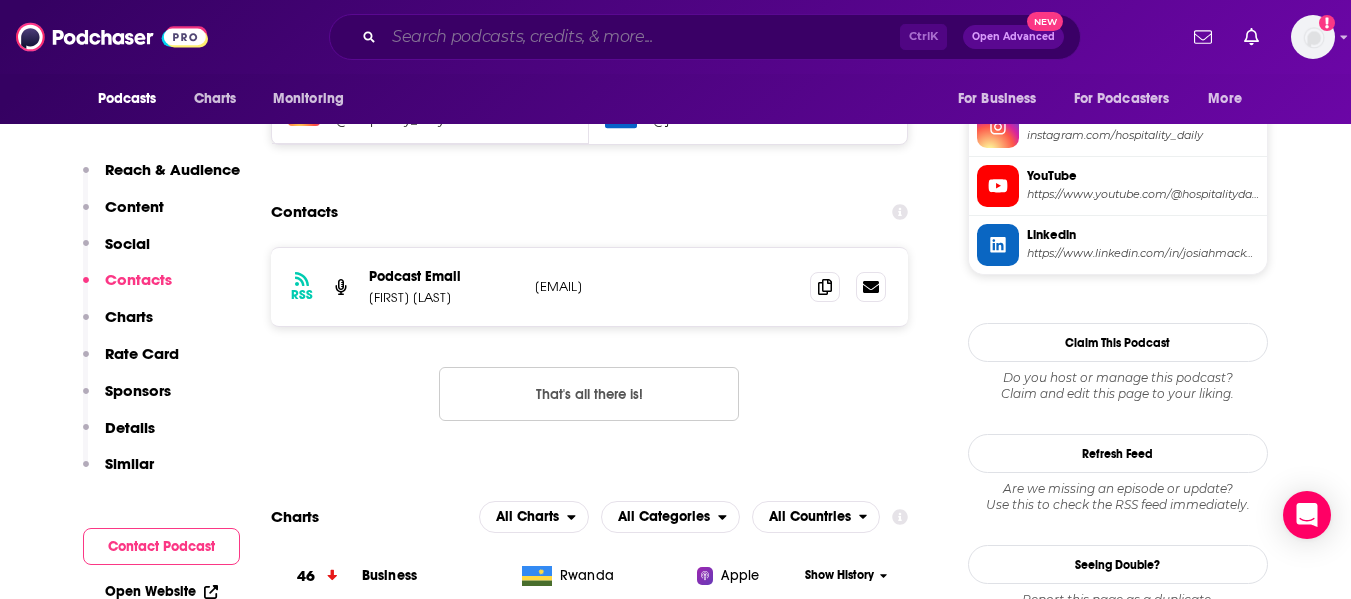 click at bounding box center (642, 37) 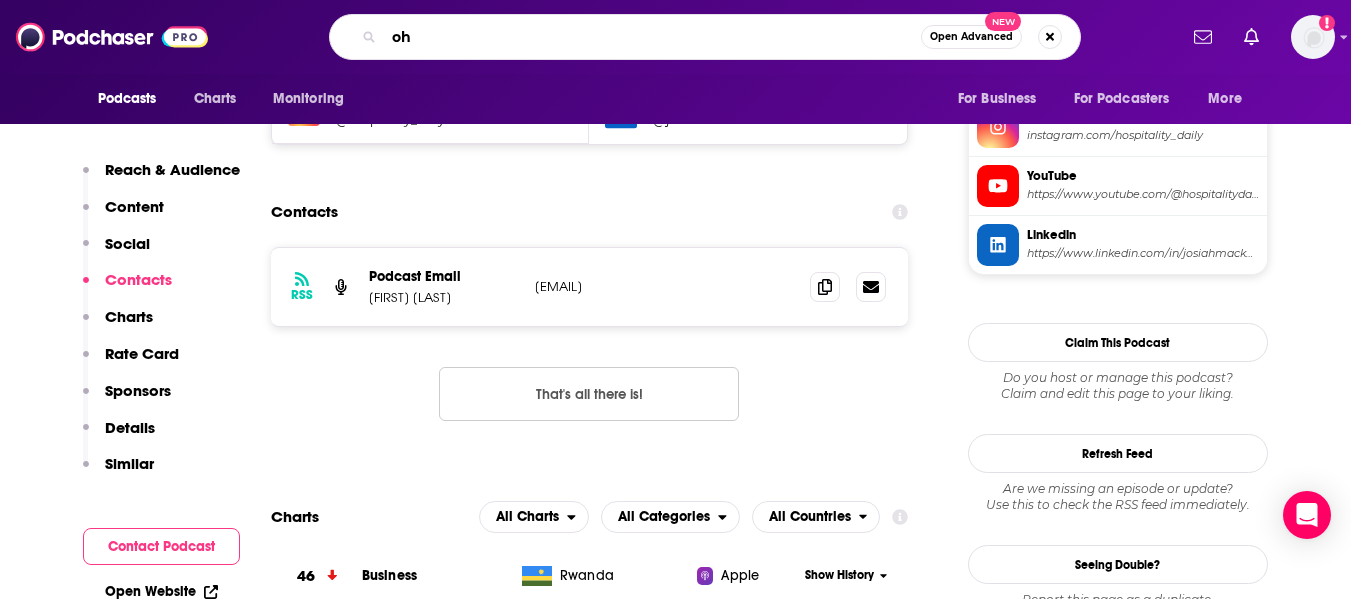 type on "o" 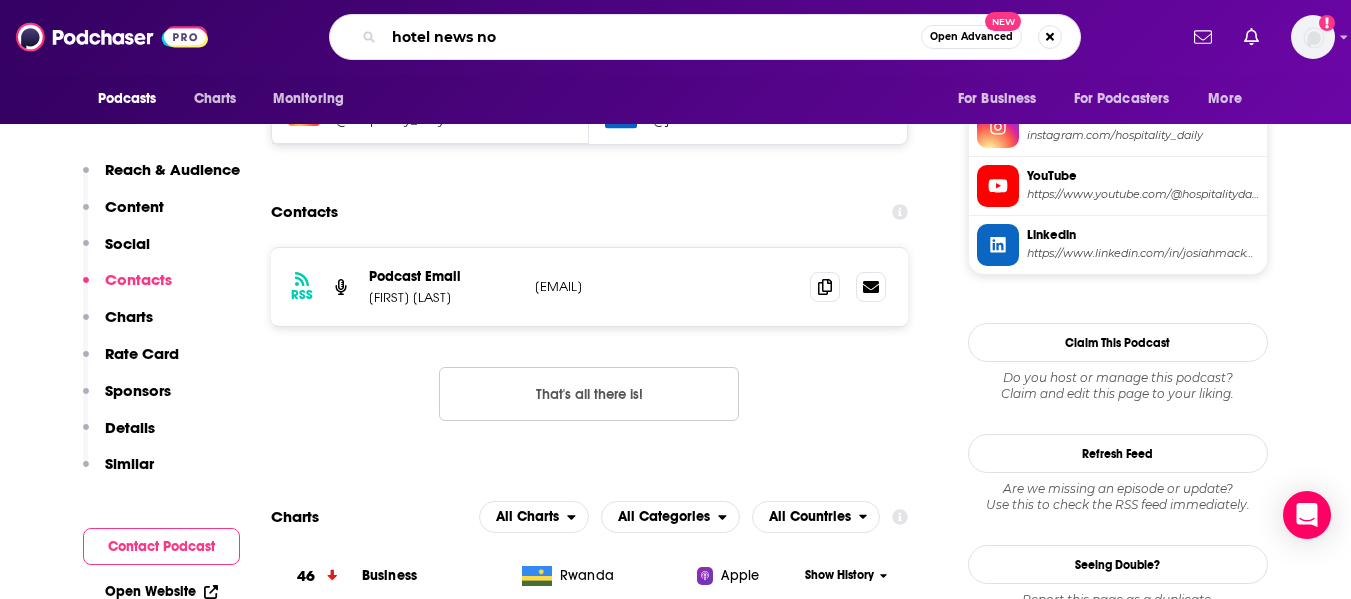type on "hotel news now" 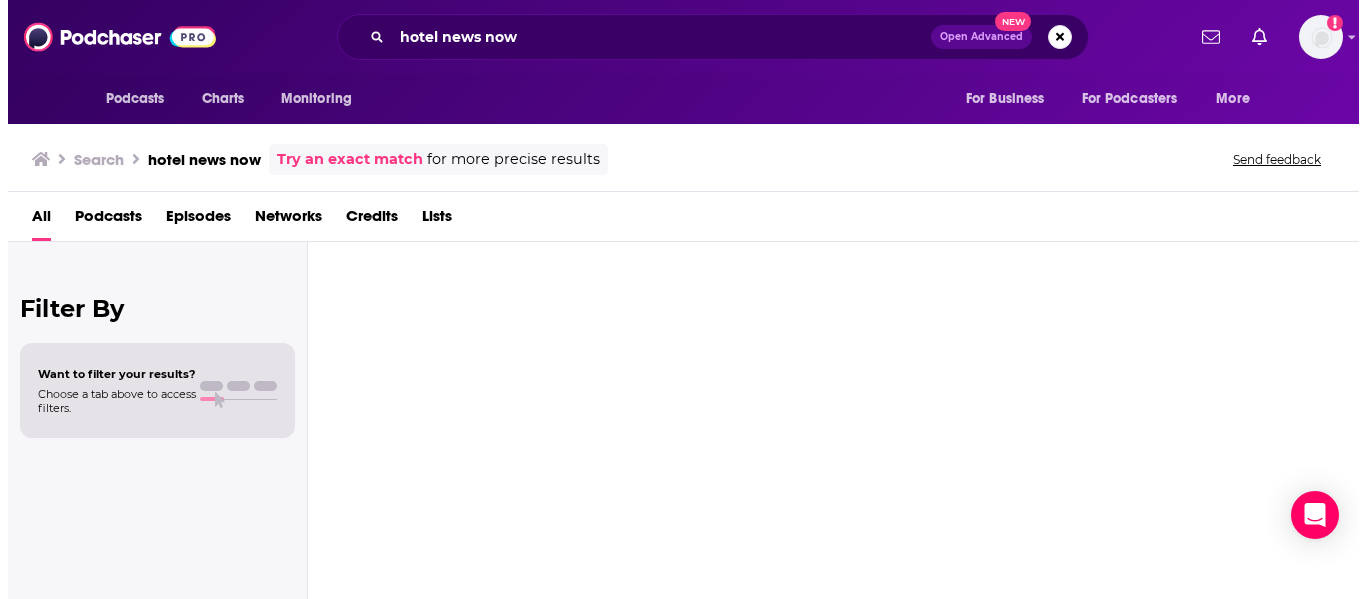 scroll, scrollTop: 0, scrollLeft: 0, axis: both 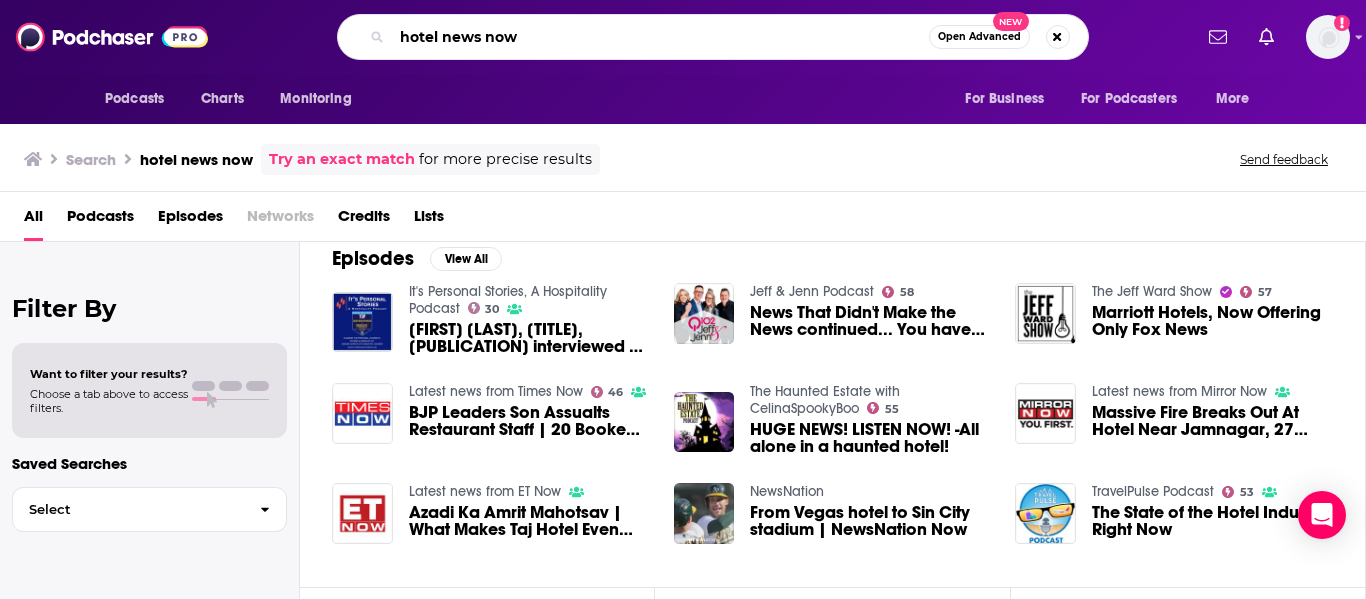 drag, startPoint x: 551, startPoint y: 49, endPoint x: 366, endPoint y: 21, distance: 187.10692 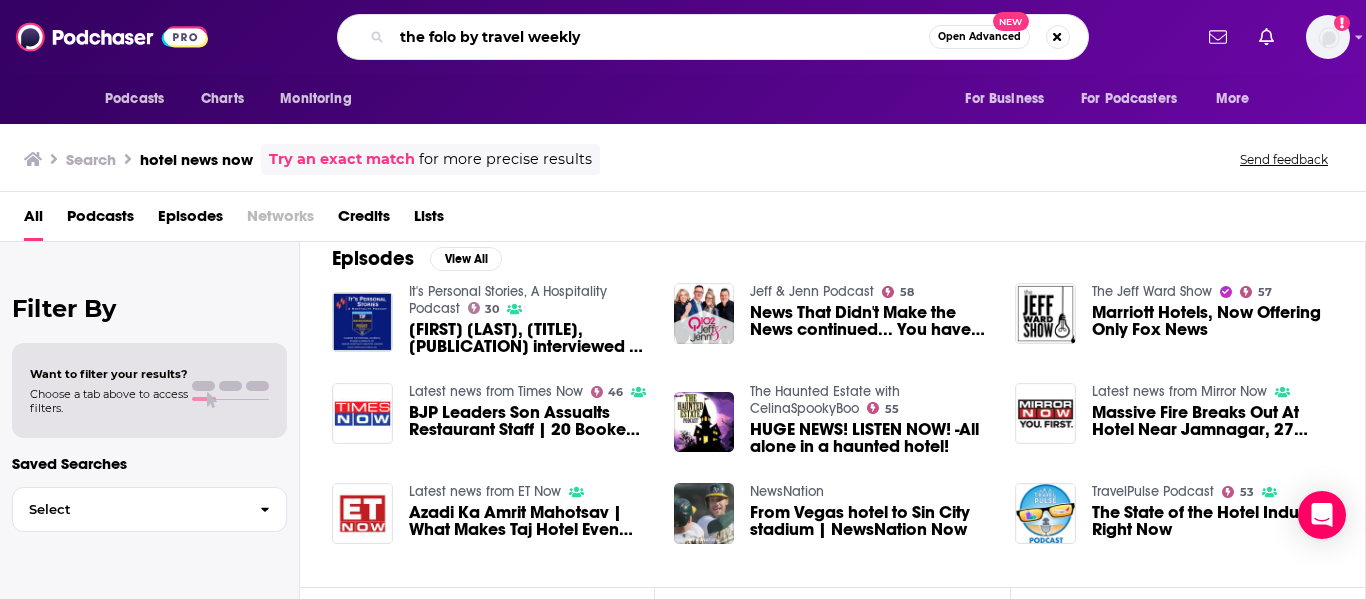 type on "the folo by travel weekly" 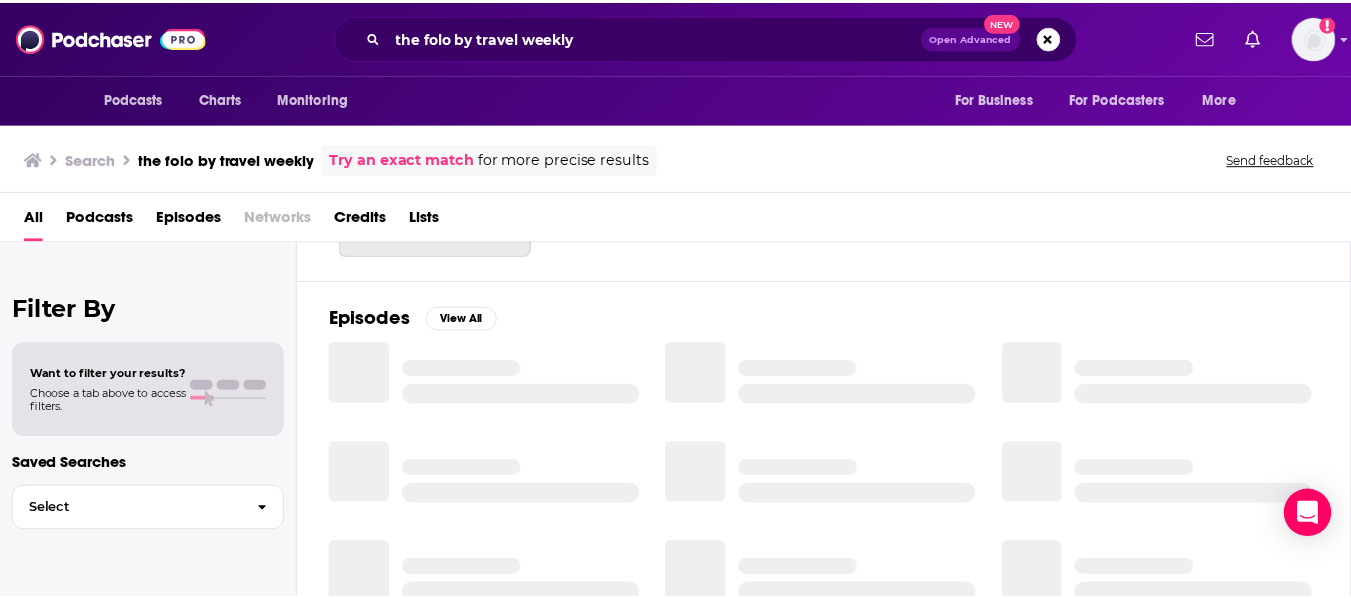 scroll, scrollTop: 300, scrollLeft: 0, axis: vertical 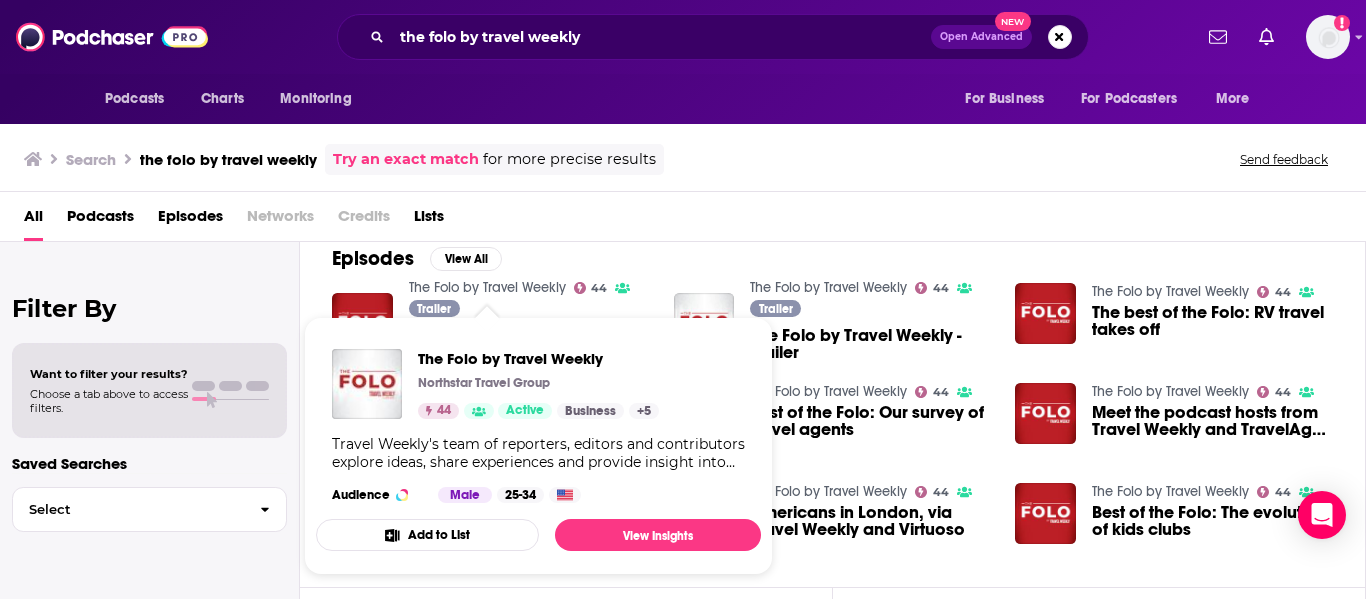click on "The Folo by Travel Weekly" at bounding box center [487, 287] 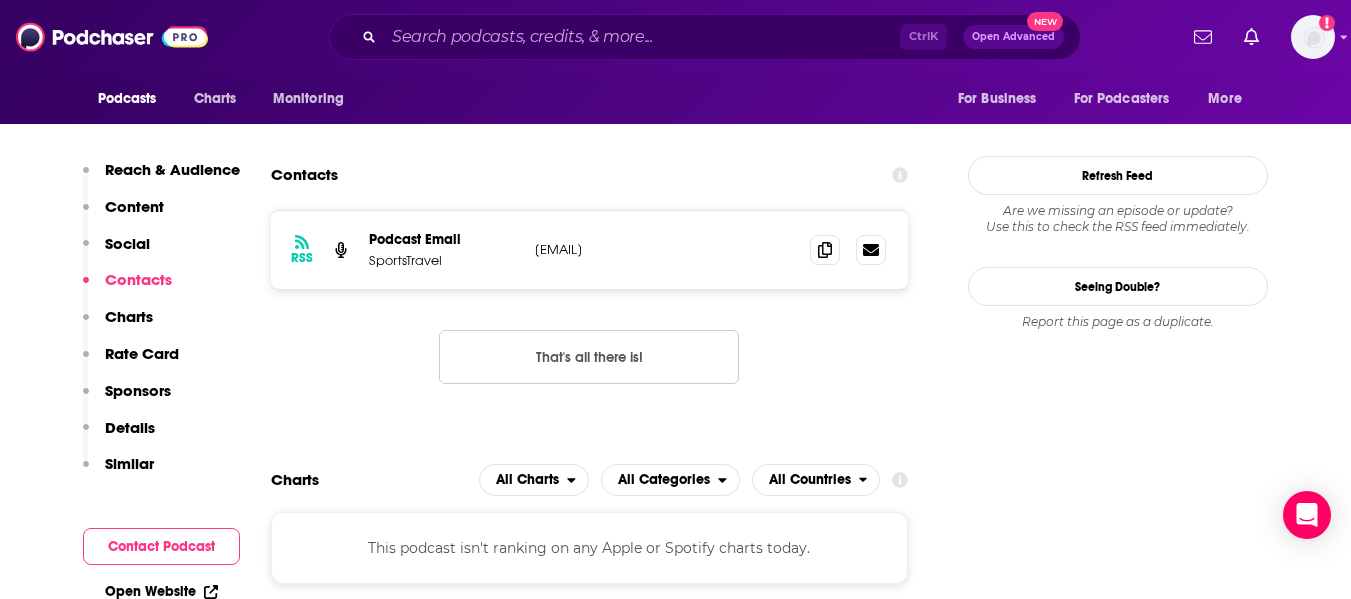 scroll, scrollTop: 1800, scrollLeft: 0, axis: vertical 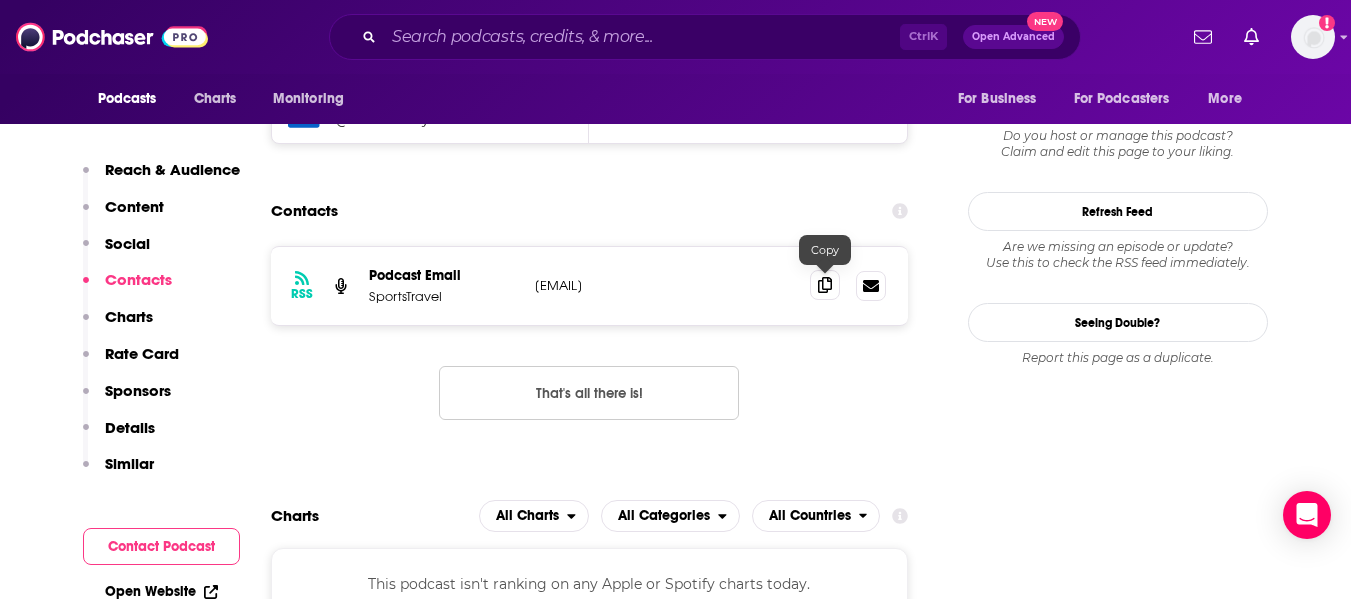 click 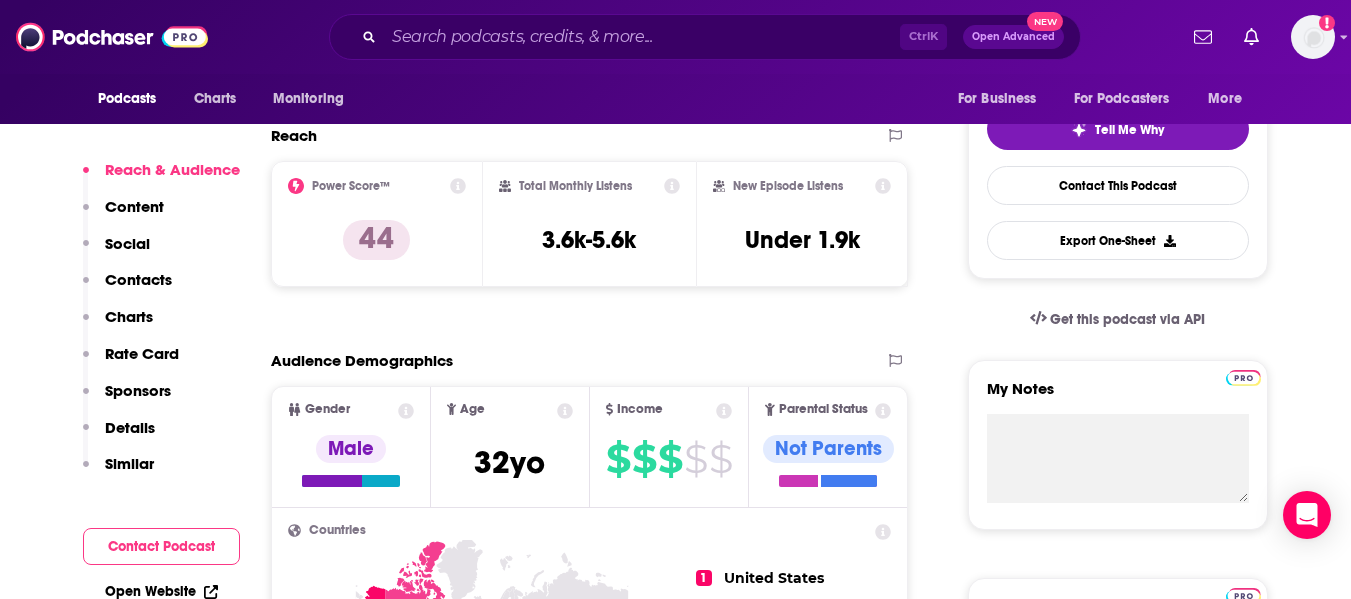scroll, scrollTop: 600, scrollLeft: 0, axis: vertical 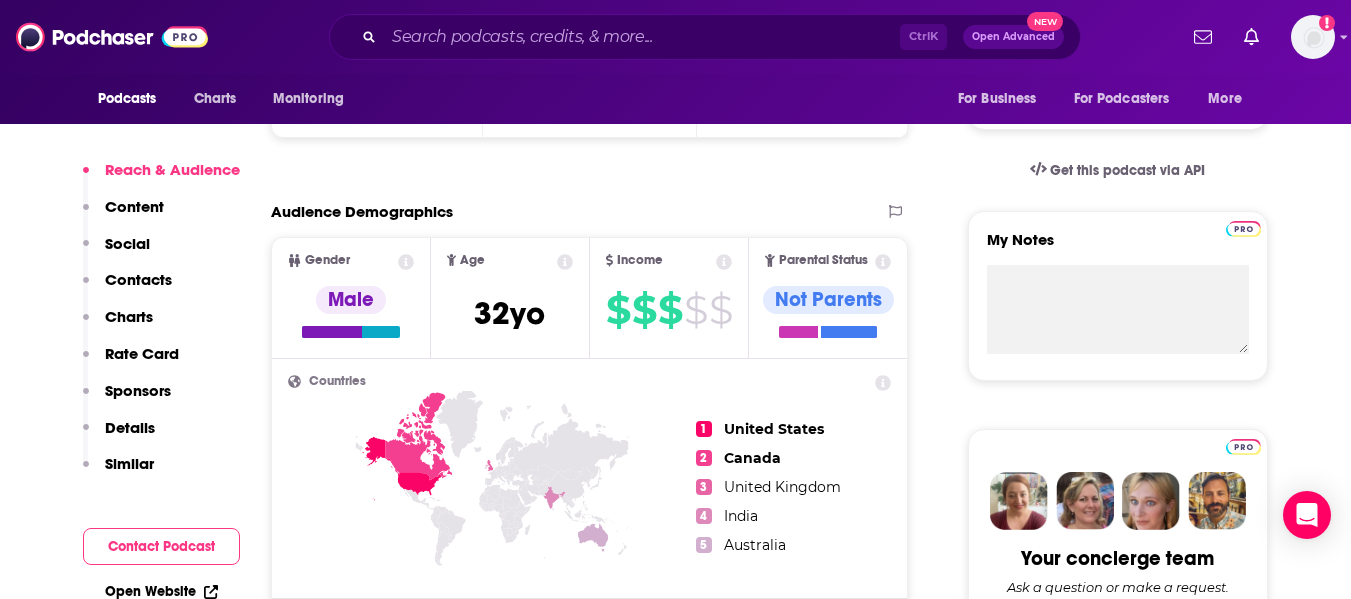 click on "Ctrl  K Open Advanced New" at bounding box center [705, 37] 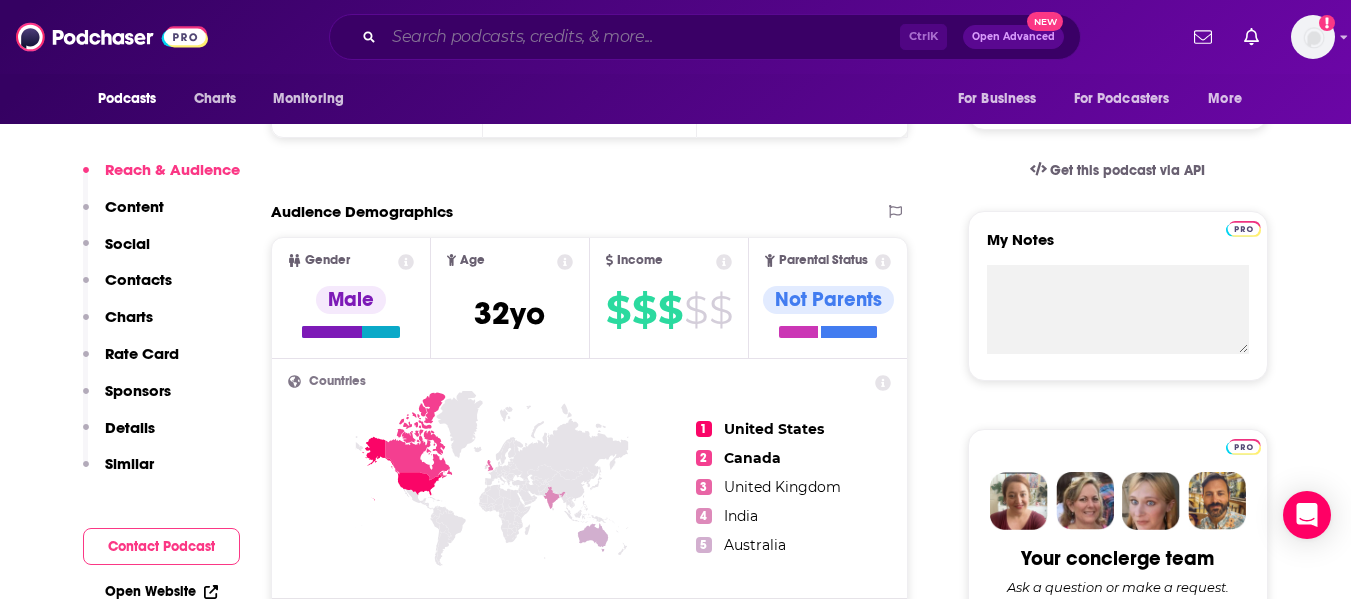click at bounding box center [642, 37] 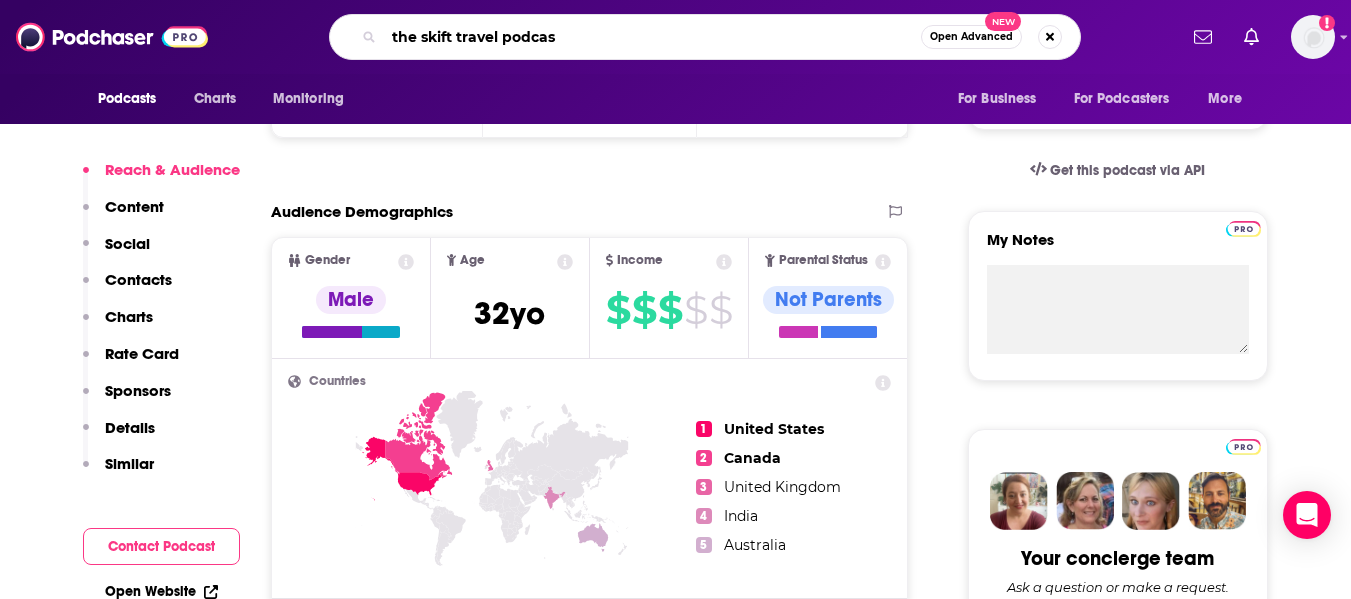 type on "the skift travel podcast" 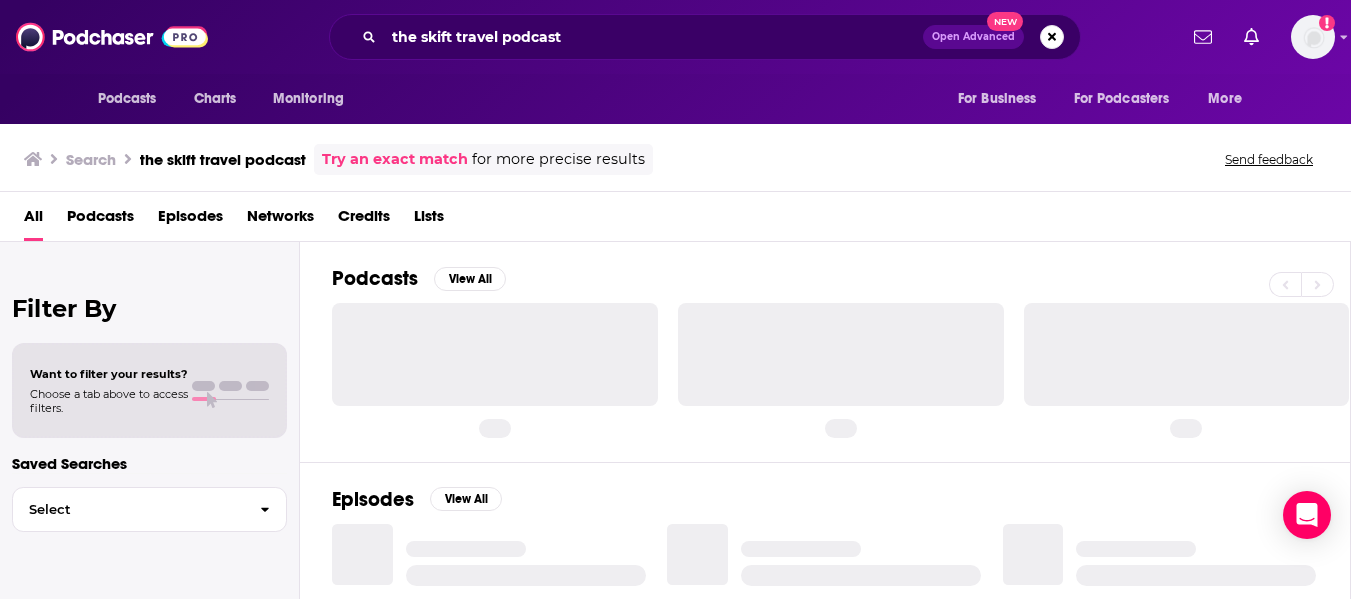 scroll, scrollTop: 0, scrollLeft: 0, axis: both 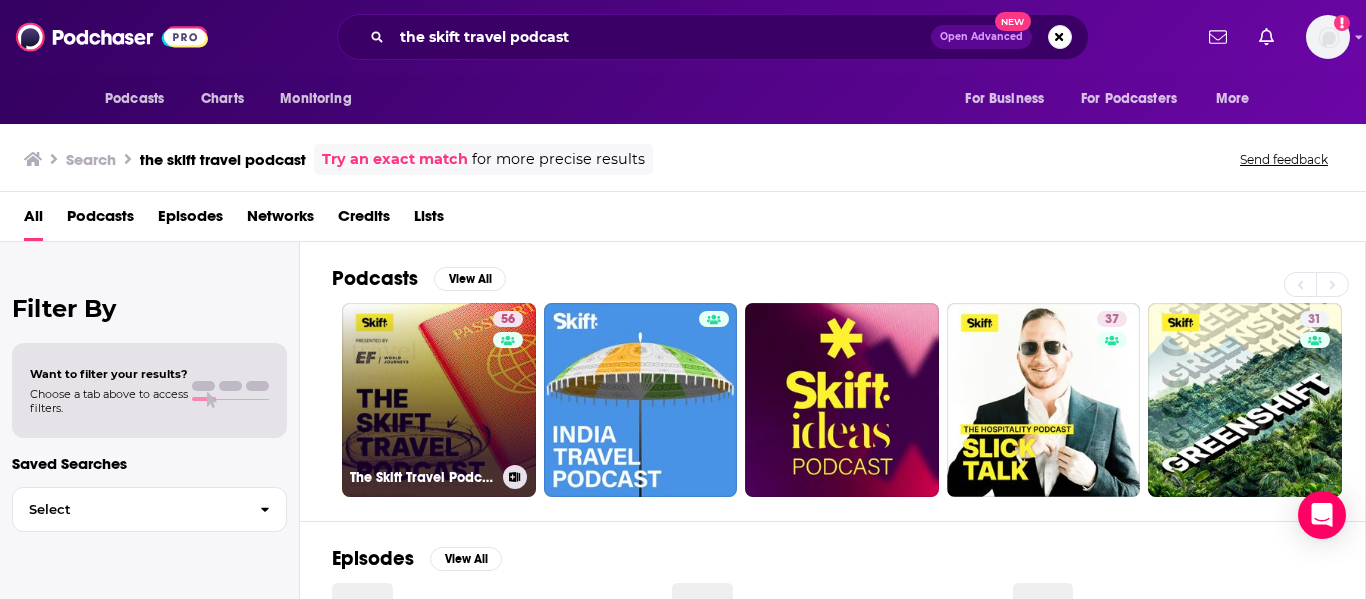 click on "56 The Skift Travel Podcast" at bounding box center (439, 400) 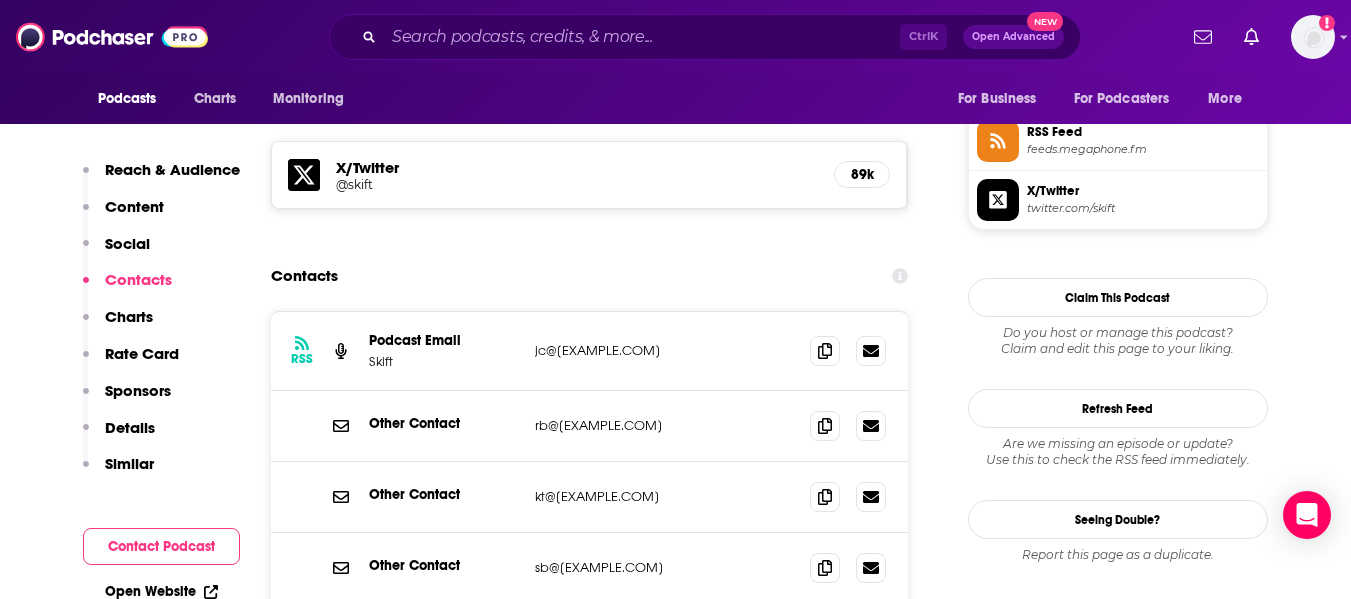 scroll, scrollTop: 1800, scrollLeft: 0, axis: vertical 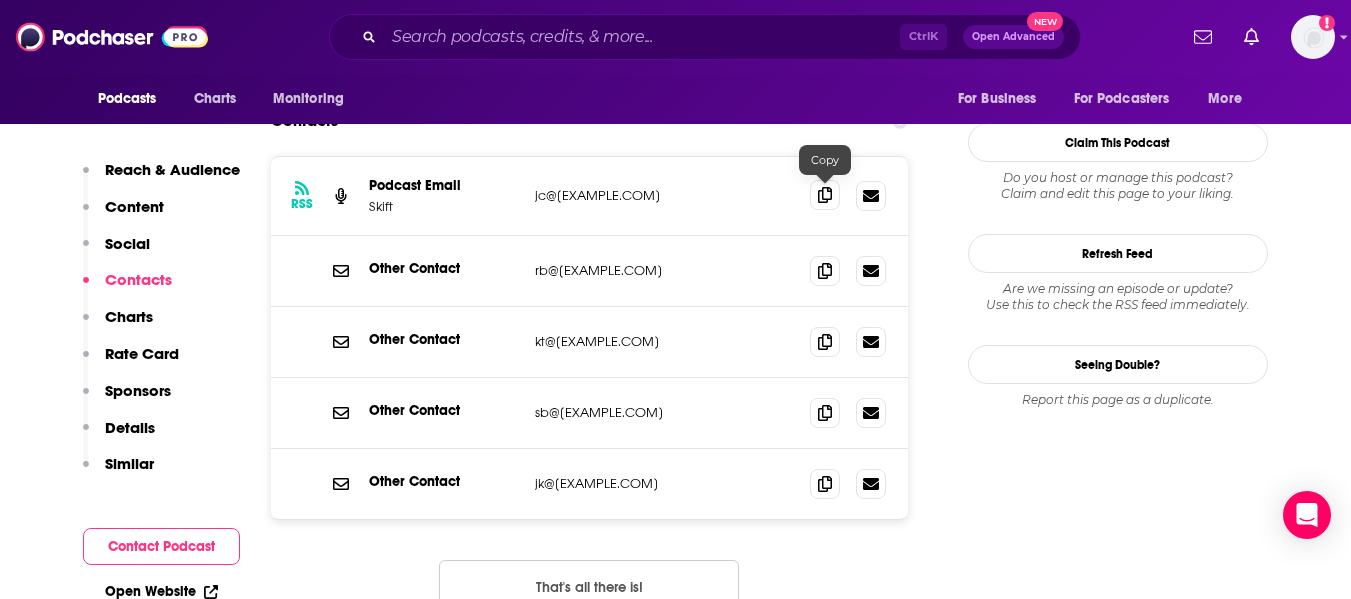 click 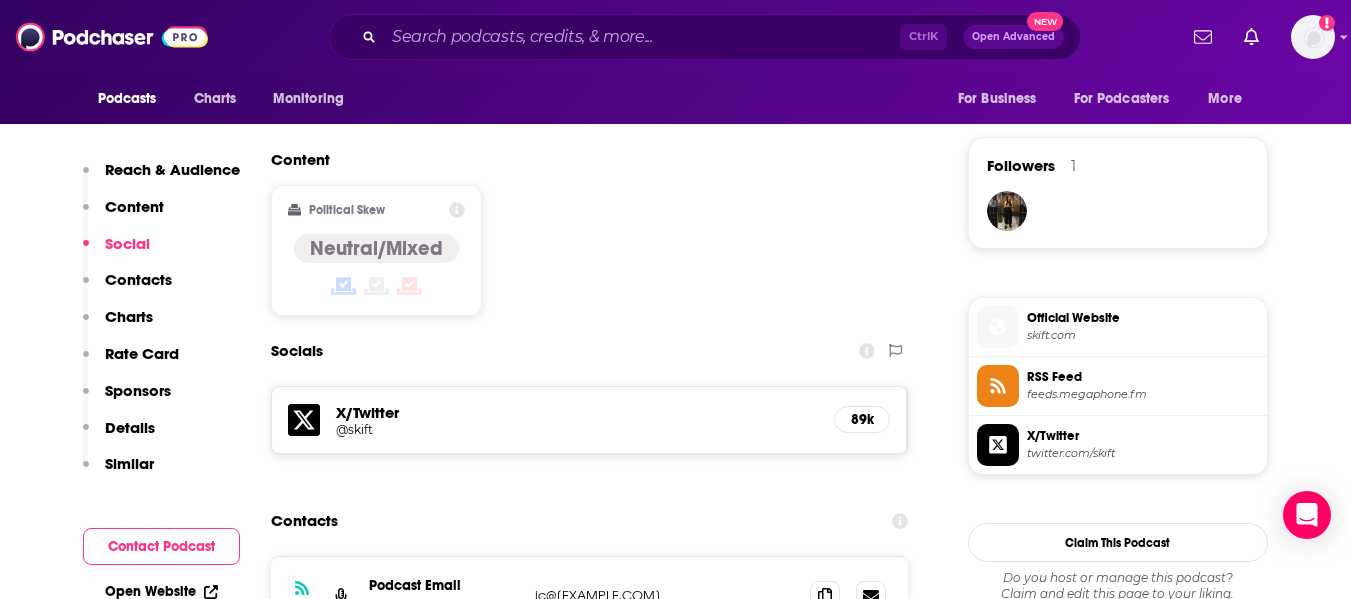scroll, scrollTop: 1800, scrollLeft: 0, axis: vertical 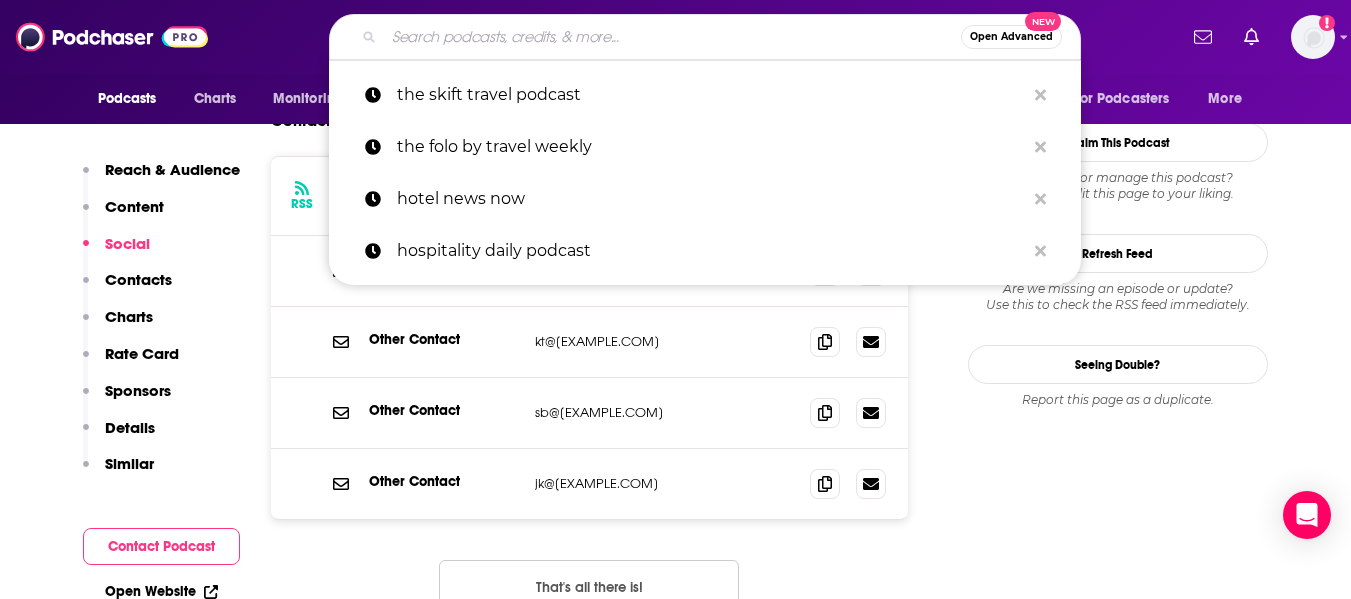 click at bounding box center [672, 37] 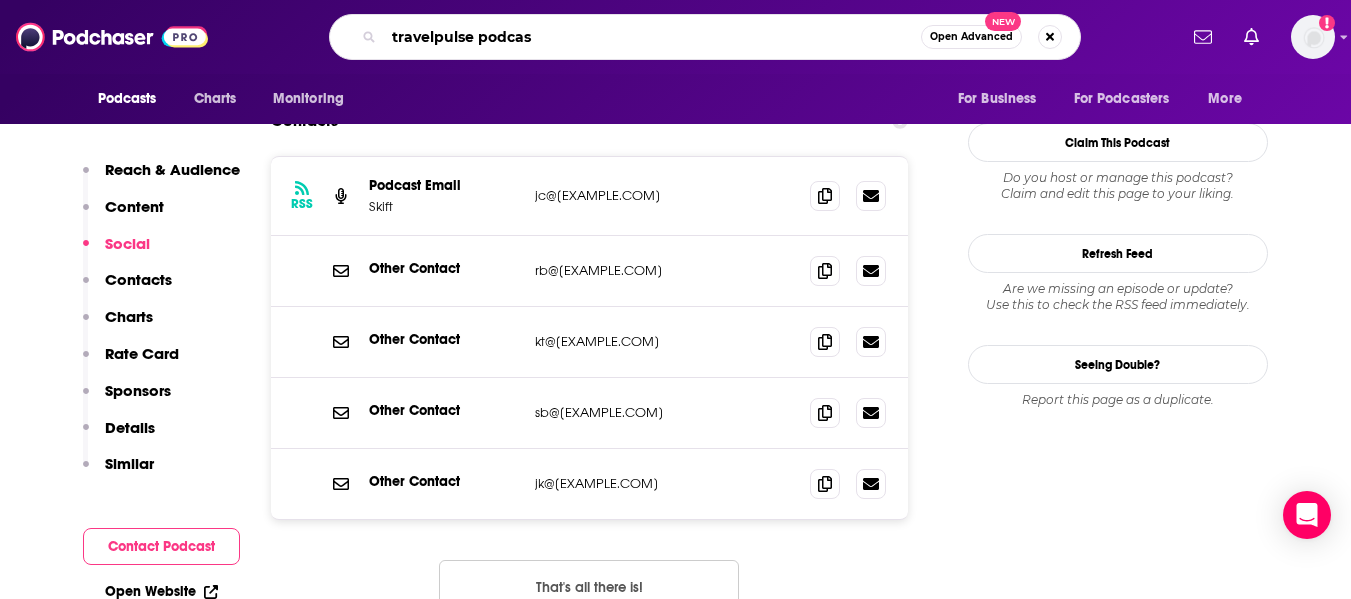 type on "travelpulse podcast" 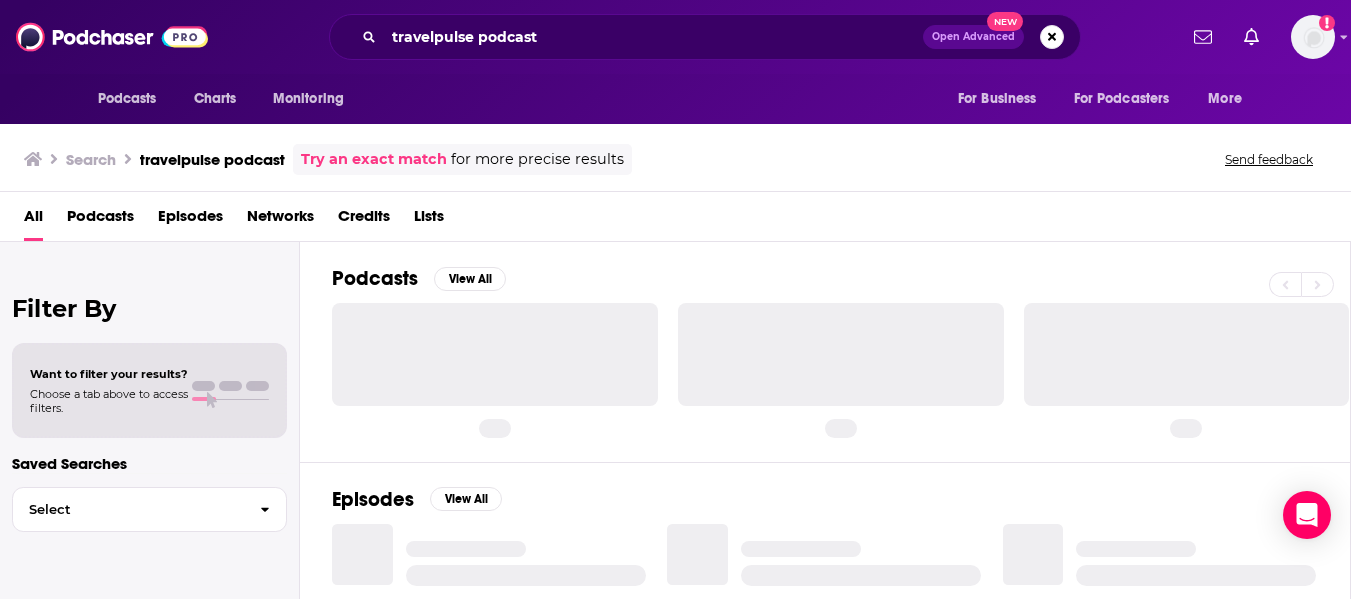 scroll, scrollTop: 0, scrollLeft: 0, axis: both 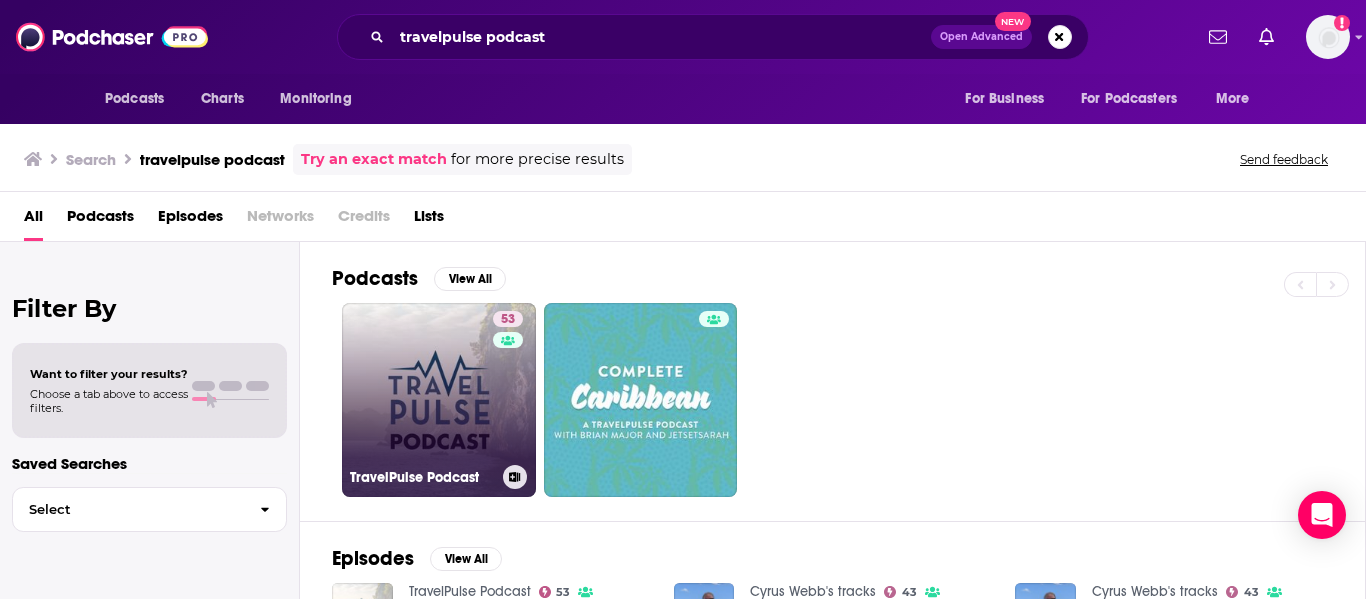 click on "53 TravelPulse Podcast" at bounding box center (439, 400) 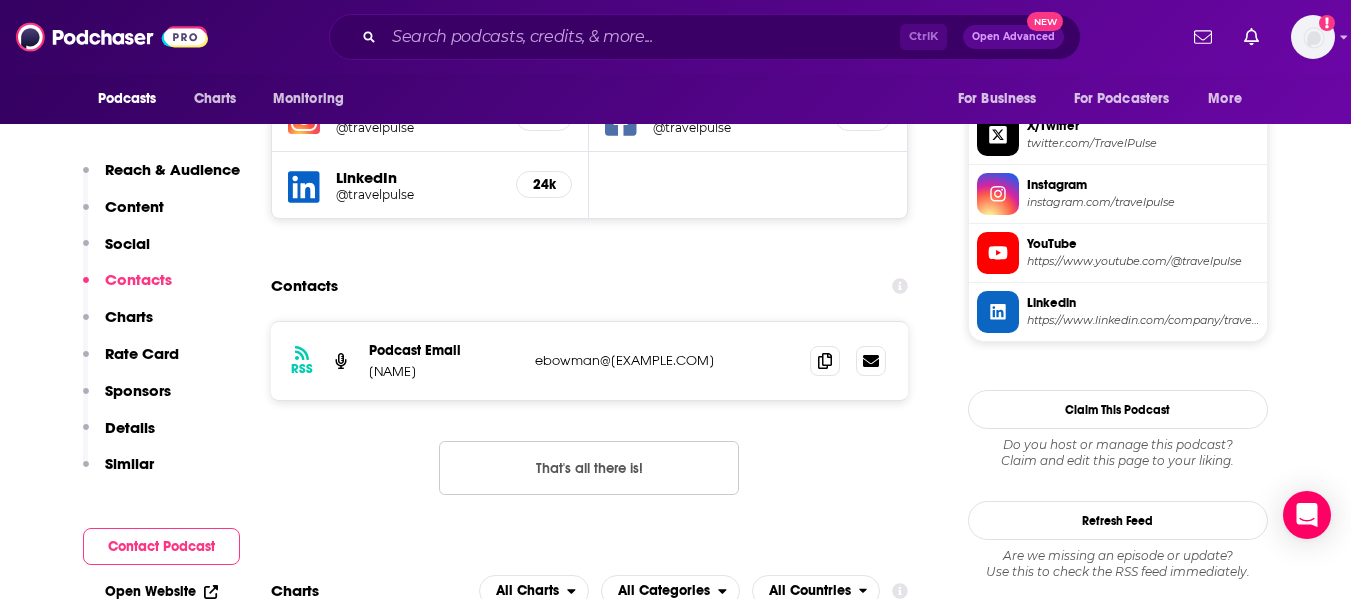 scroll, scrollTop: 1900, scrollLeft: 0, axis: vertical 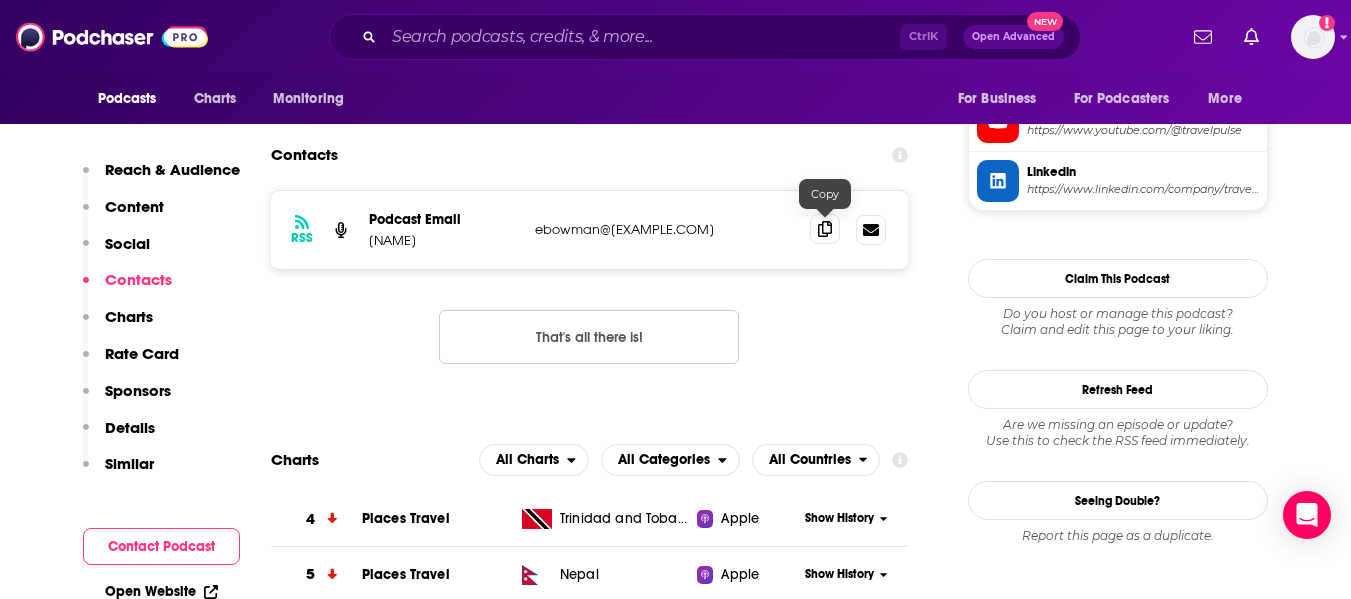 click 